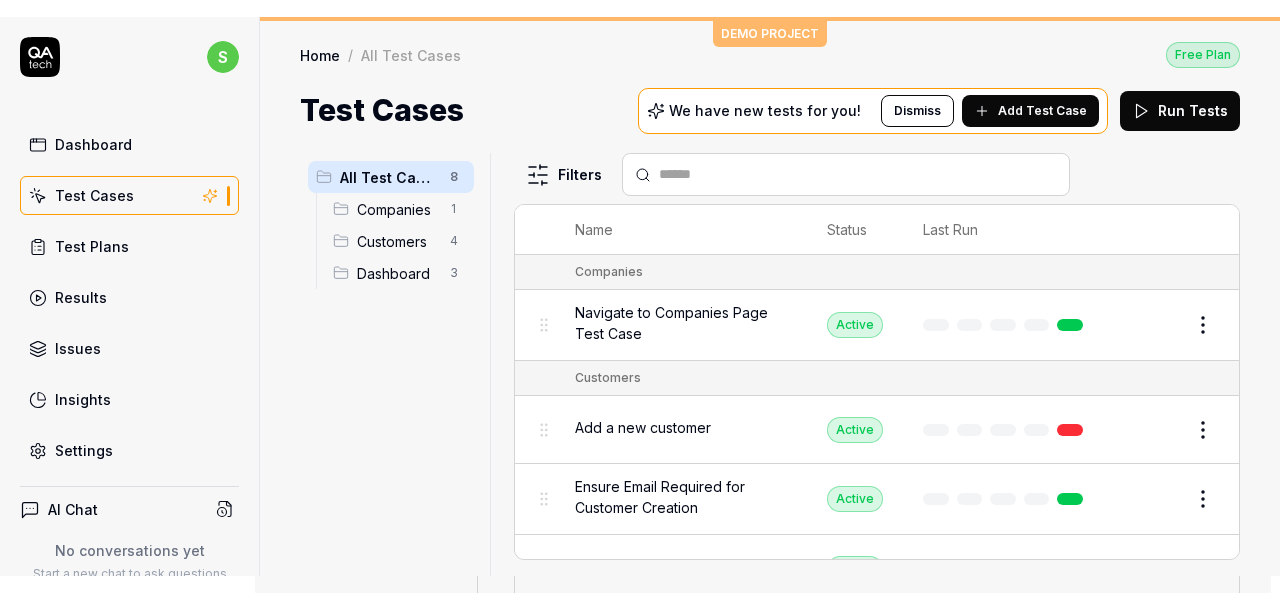 scroll, scrollTop: 0, scrollLeft: 0, axis: both 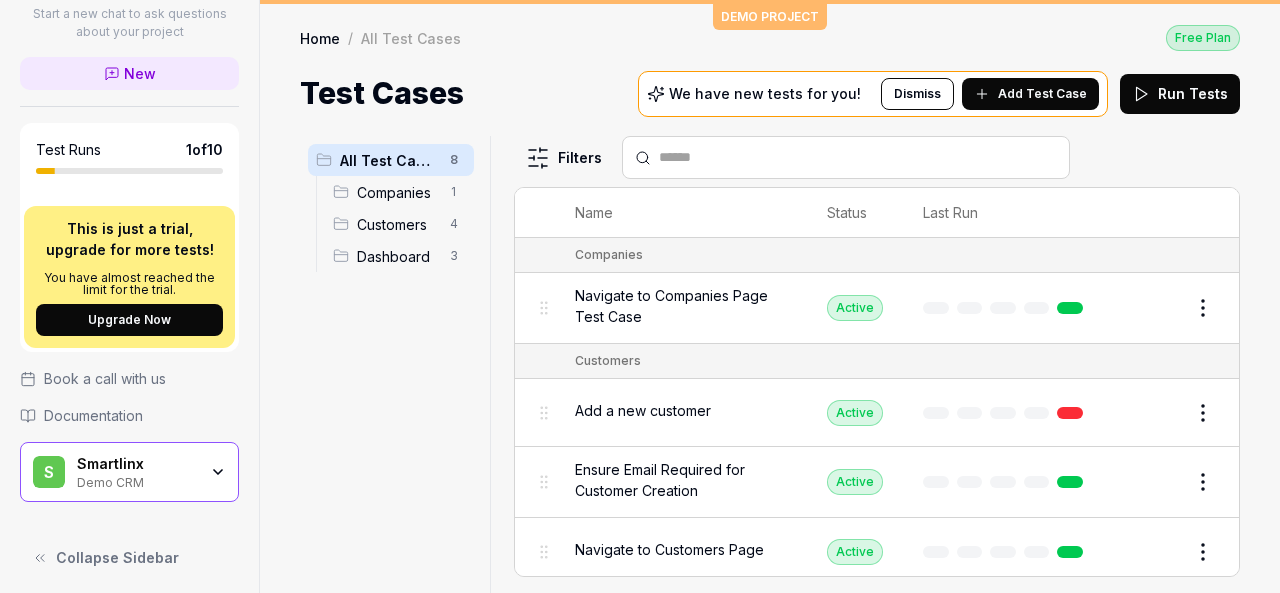 click 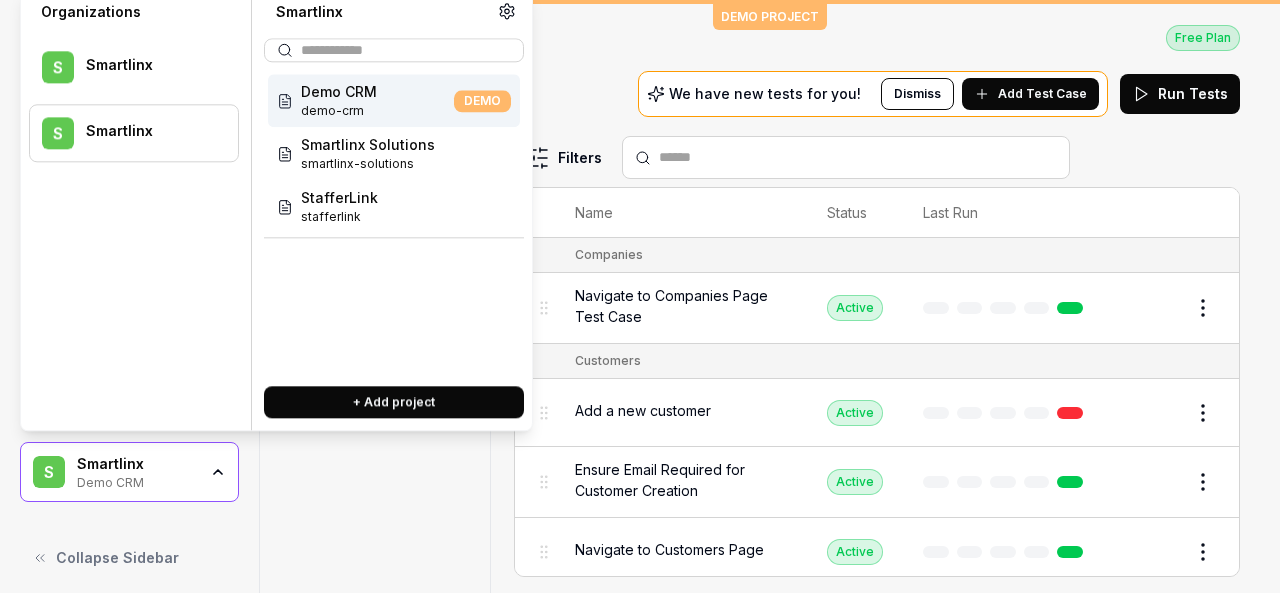 click at bounding box center (149, 142) 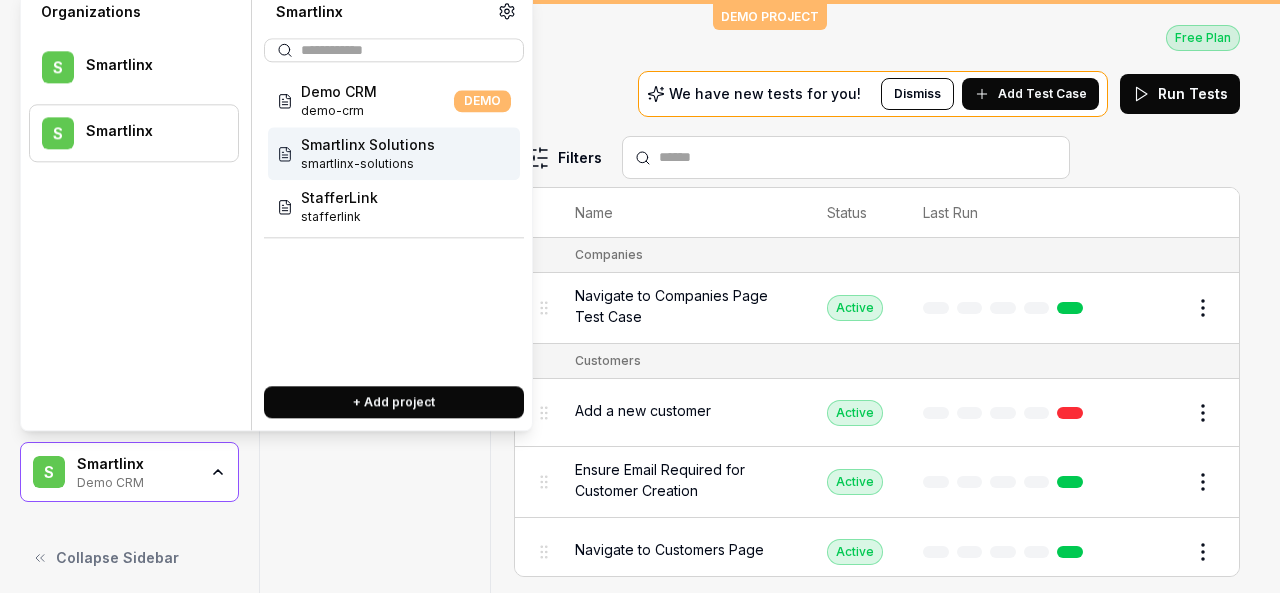 click on "Smartlinx Solutions" at bounding box center [368, 144] 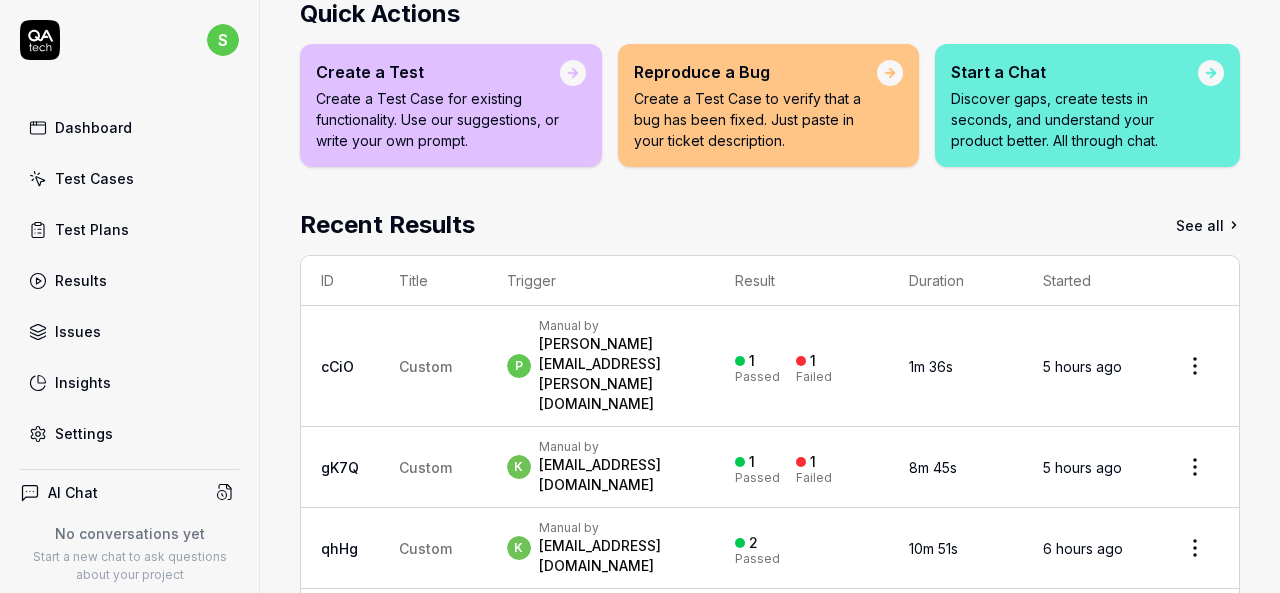 scroll, scrollTop: 383, scrollLeft: 0, axis: vertical 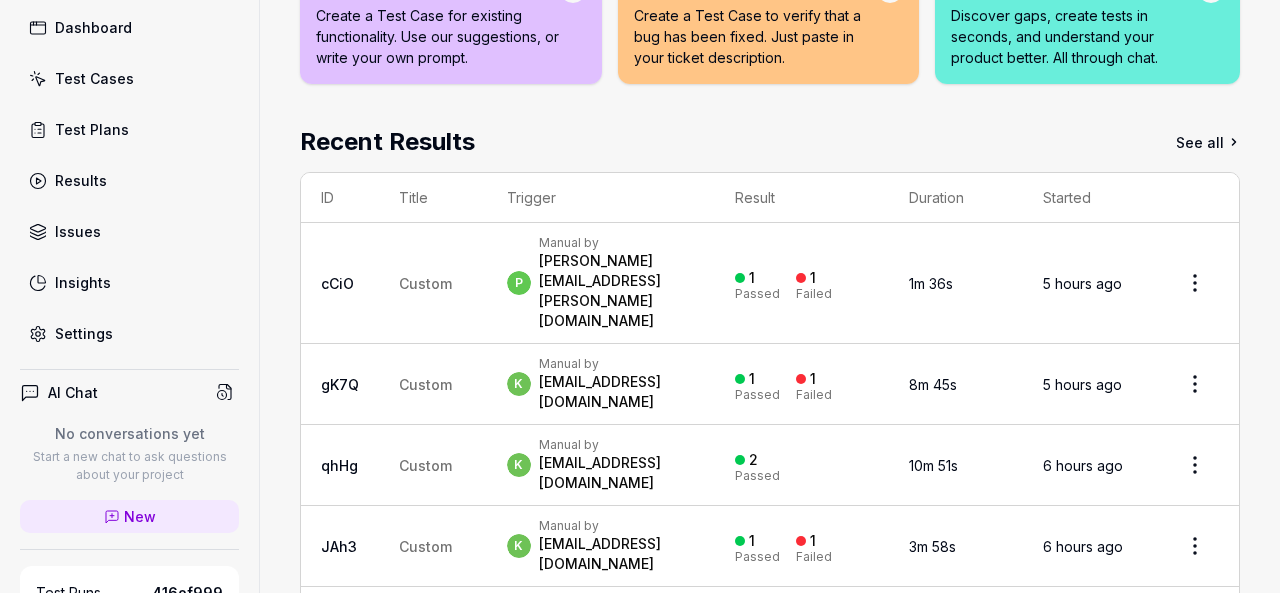 click on "Test Cases" at bounding box center (129, 78) 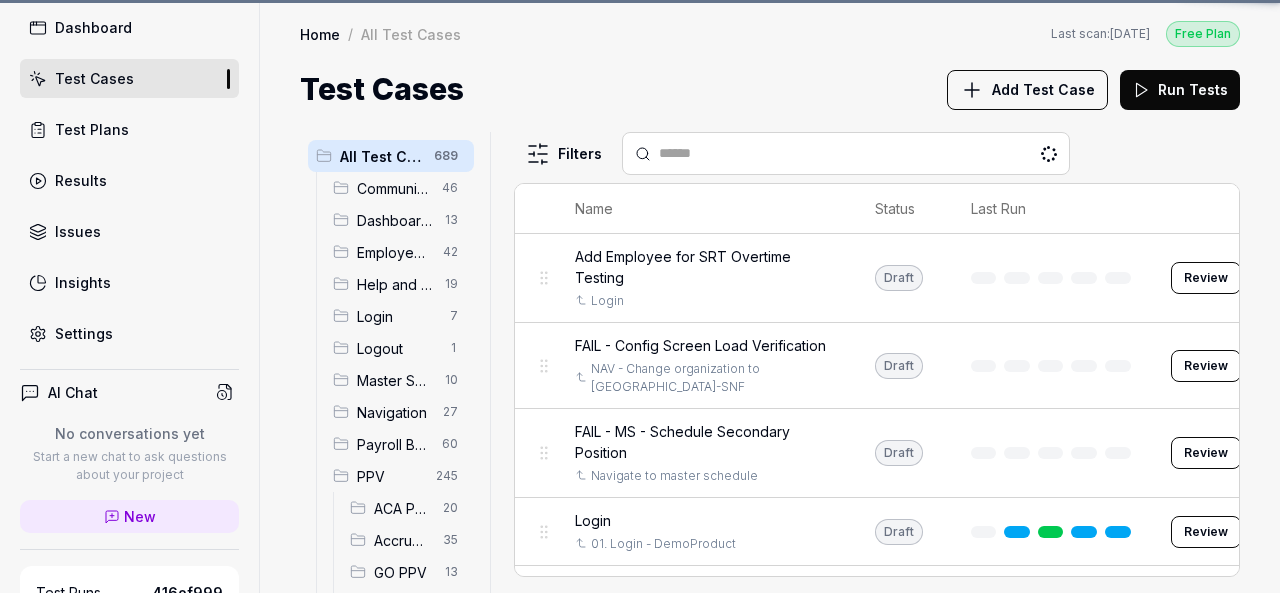 scroll, scrollTop: 0, scrollLeft: 0, axis: both 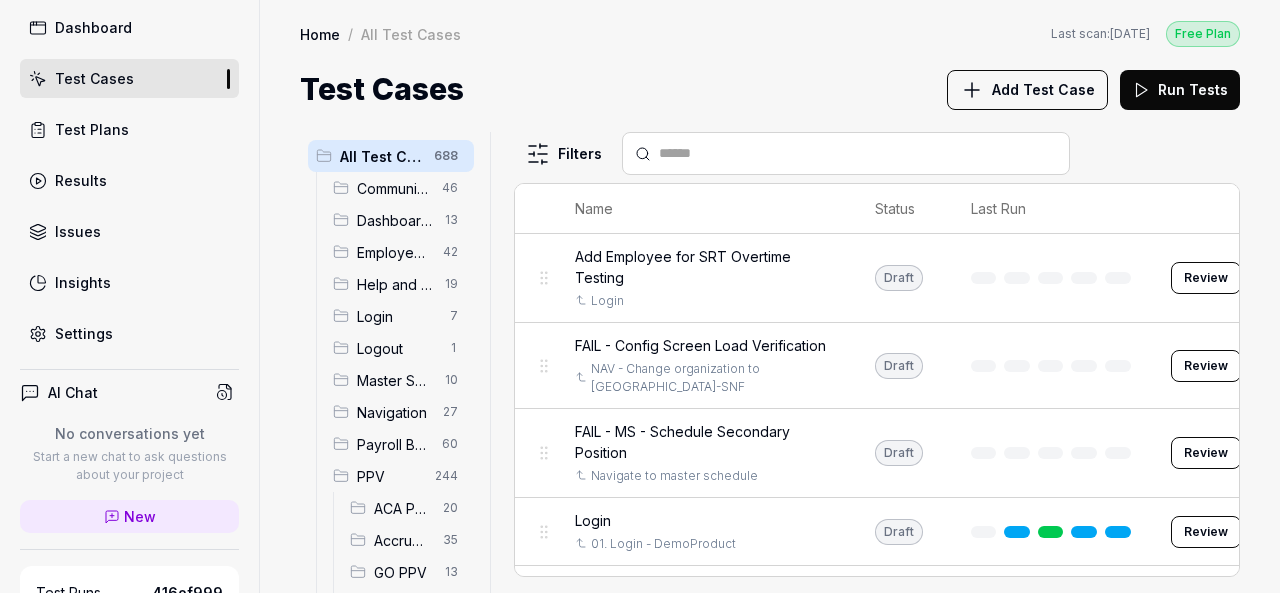 click on "Navigation" at bounding box center (394, 412) 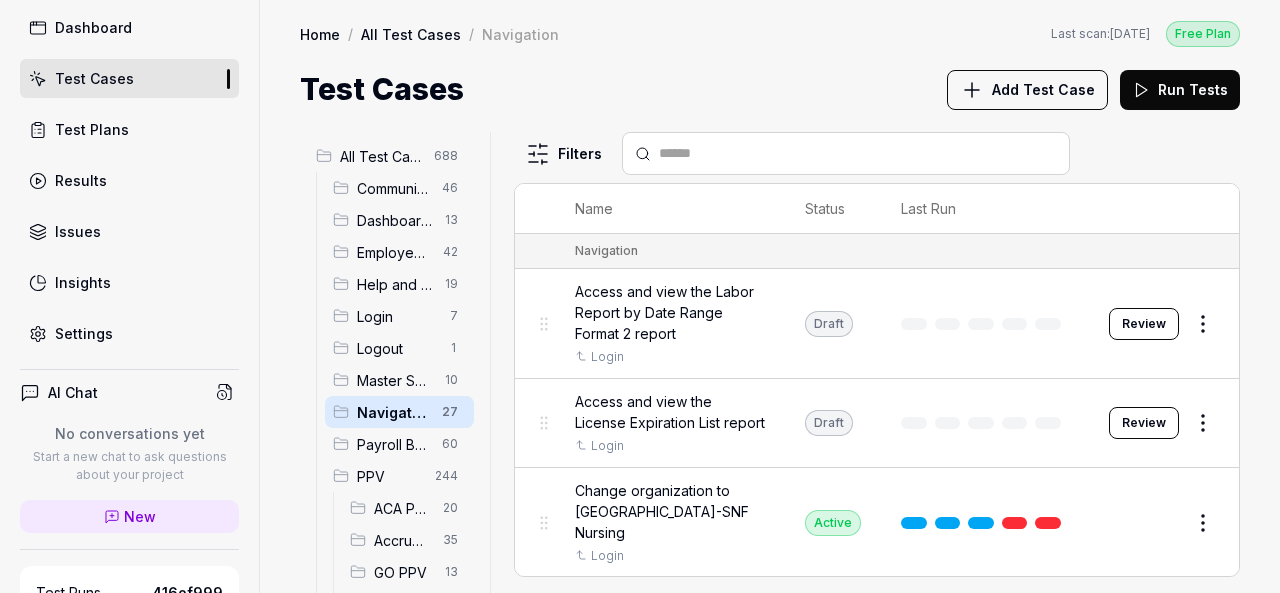 scroll, scrollTop: 200, scrollLeft: 0, axis: vertical 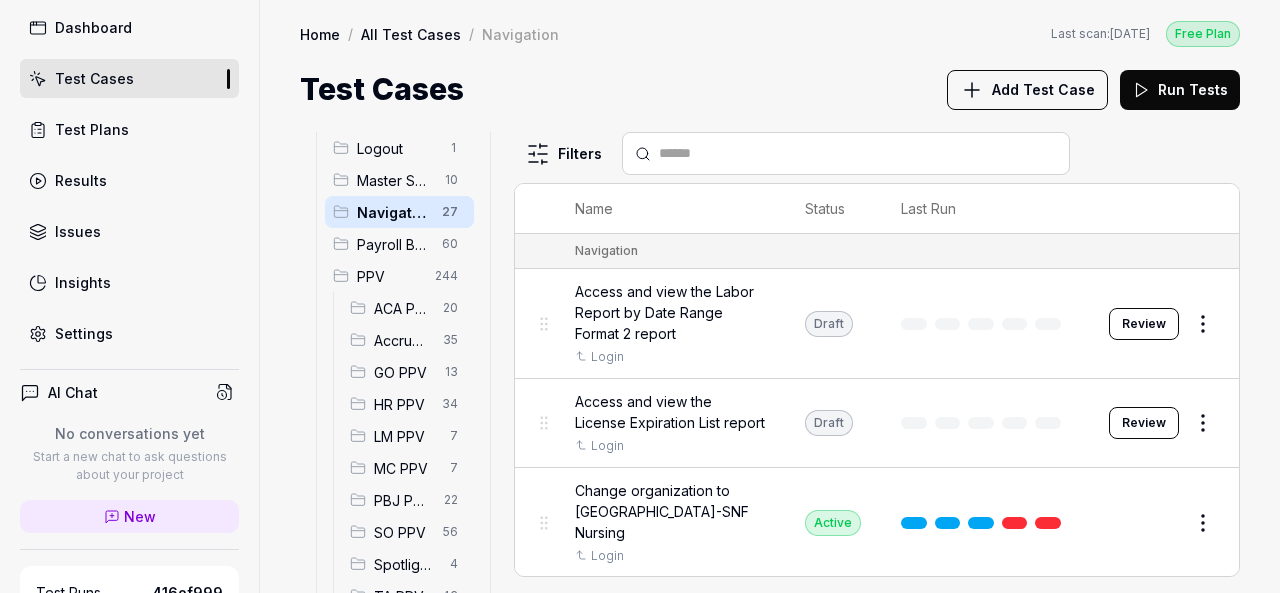 click on "HR PPV" at bounding box center [402, 404] 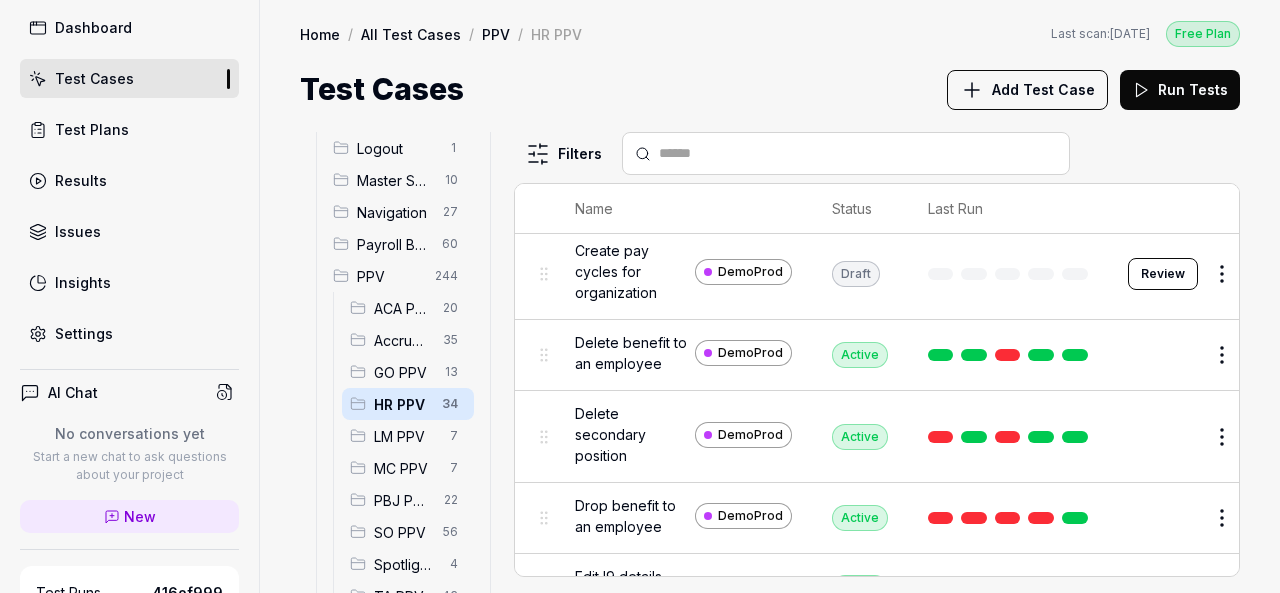 scroll, scrollTop: 1200, scrollLeft: 0, axis: vertical 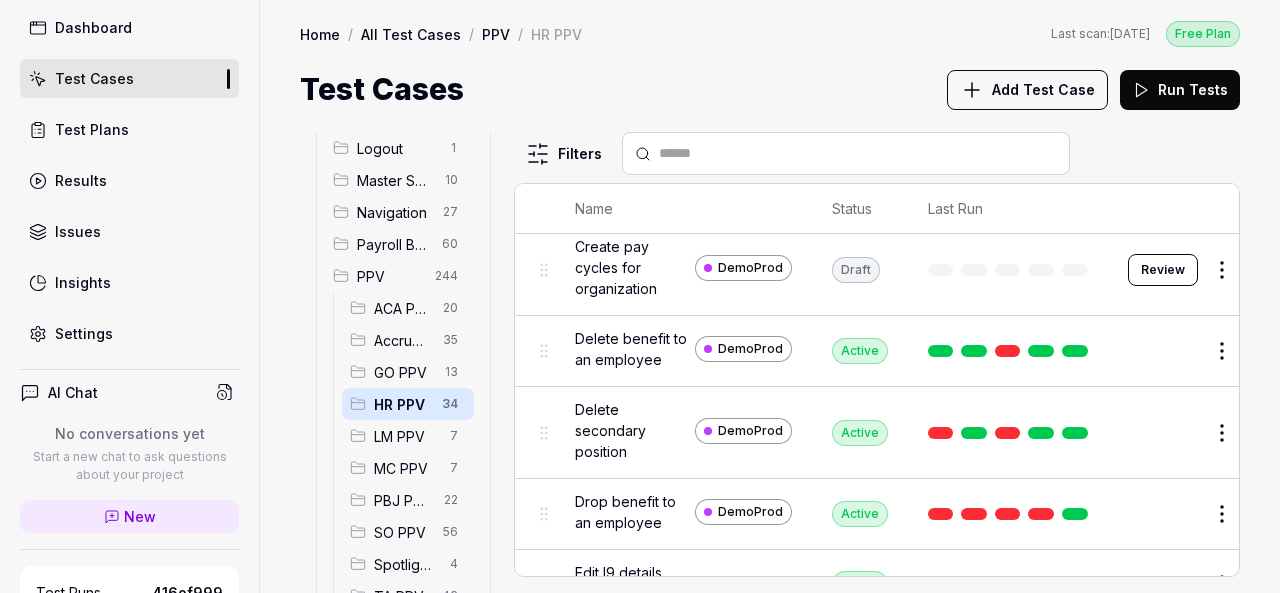 click on "Review" at bounding box center [1163, 178] 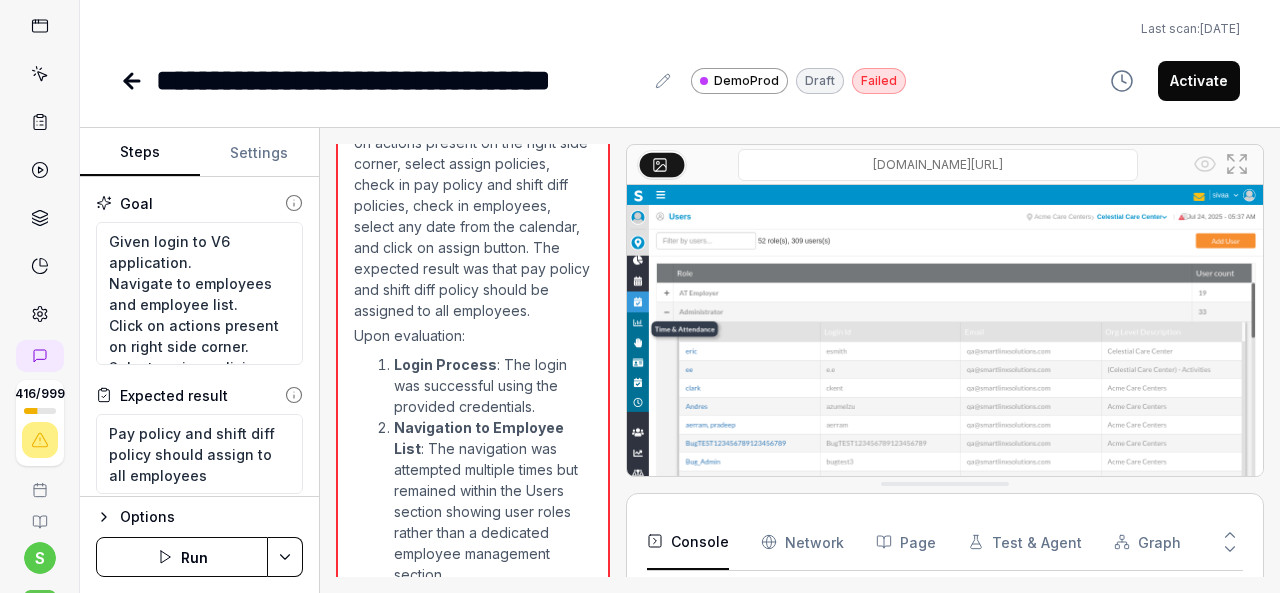 scroll, scrollTop: 3734, scrollLeft: 0, axis: vertical 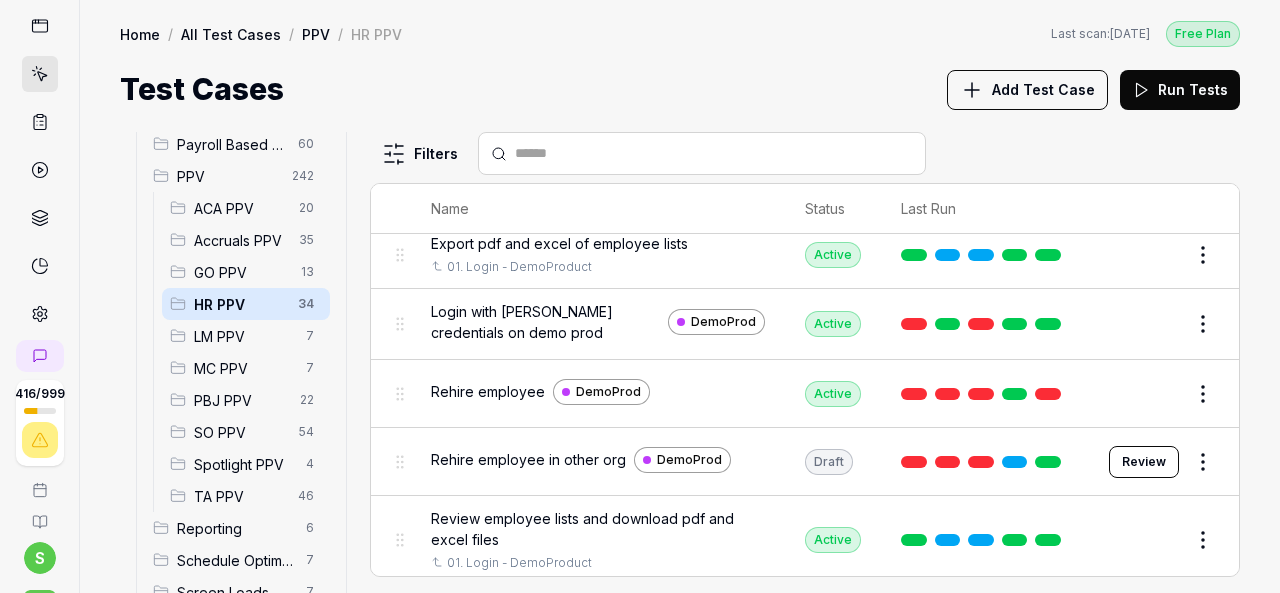 click on "Rehire employee in other org" at bounding box center [528, 459] 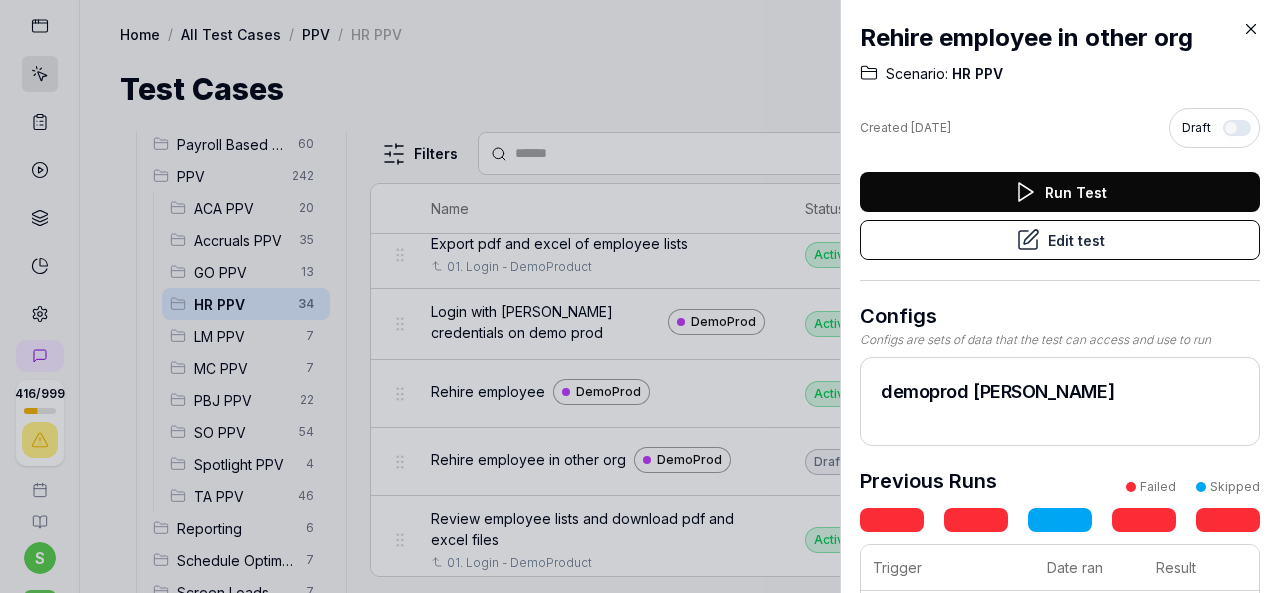 click on "Edit test" at bounding box center (1060, 240) 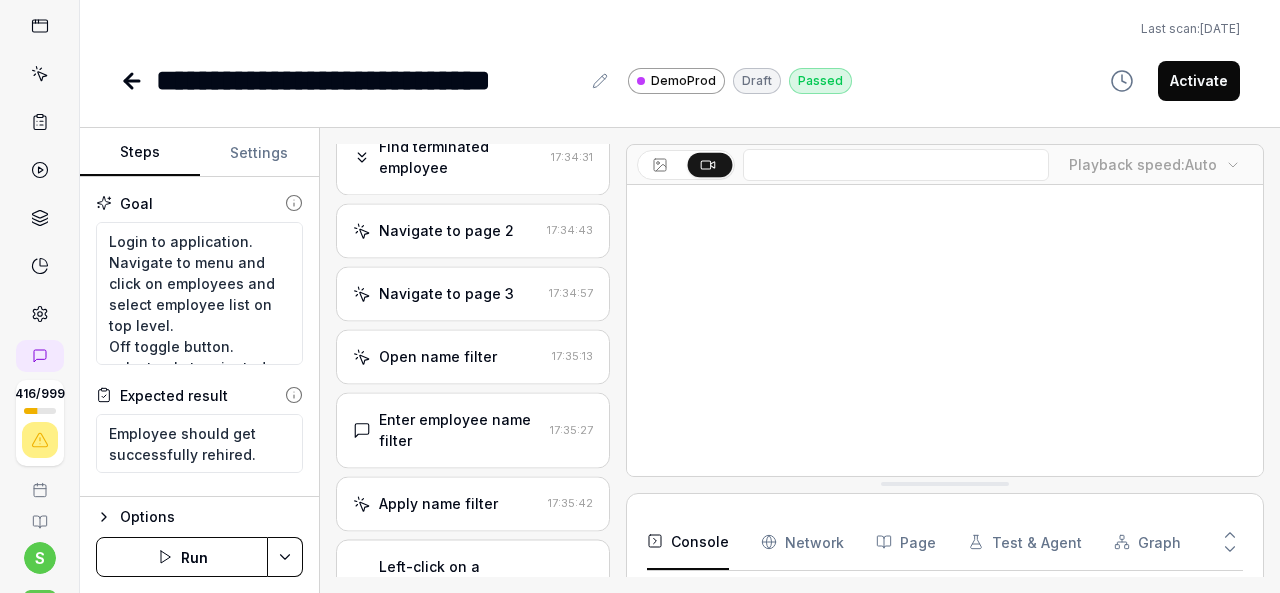 click on "Activate" at bounding box center [1199, 81] 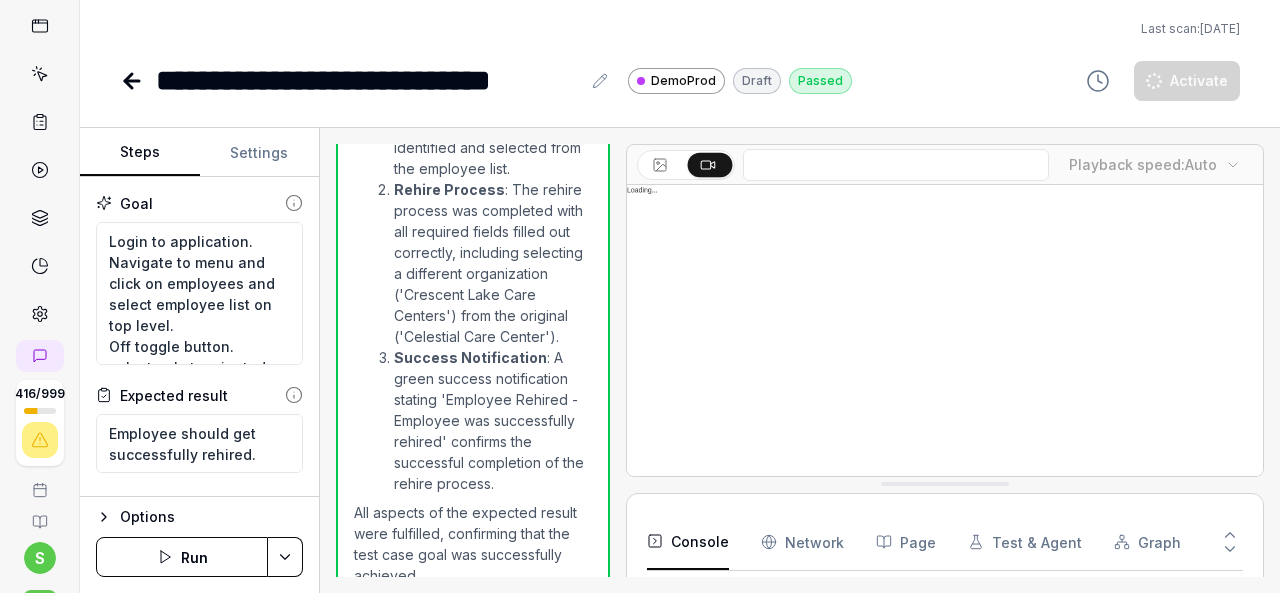 scroll, scrollTop: 4504, scrollLeft: 0, axis: vertical 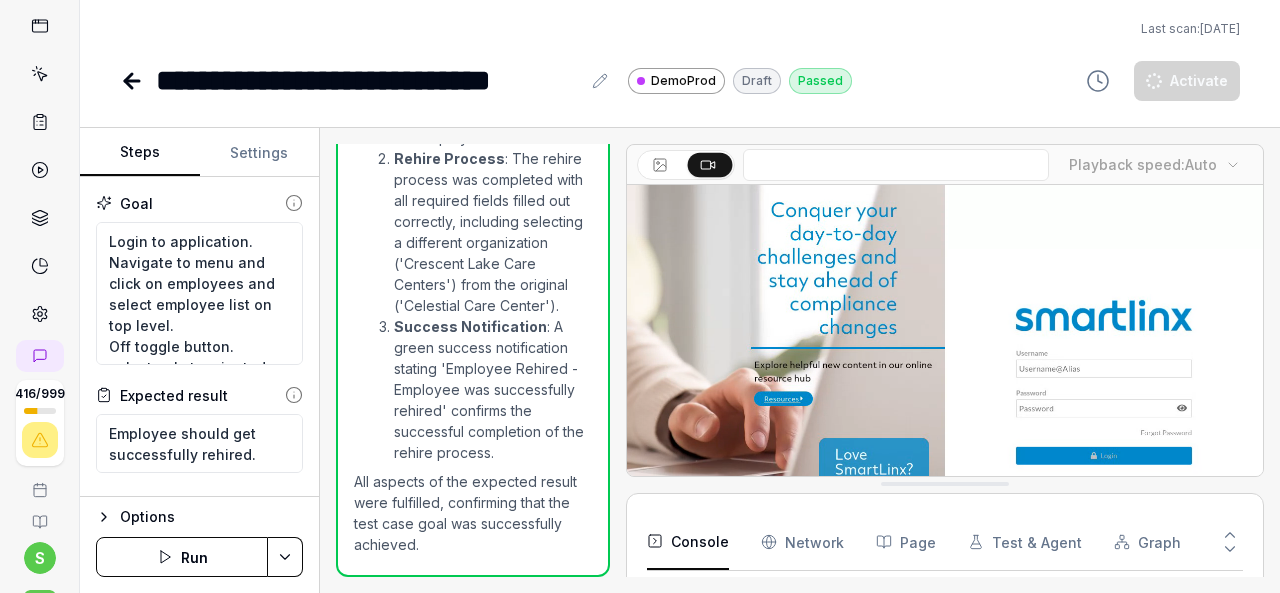 click 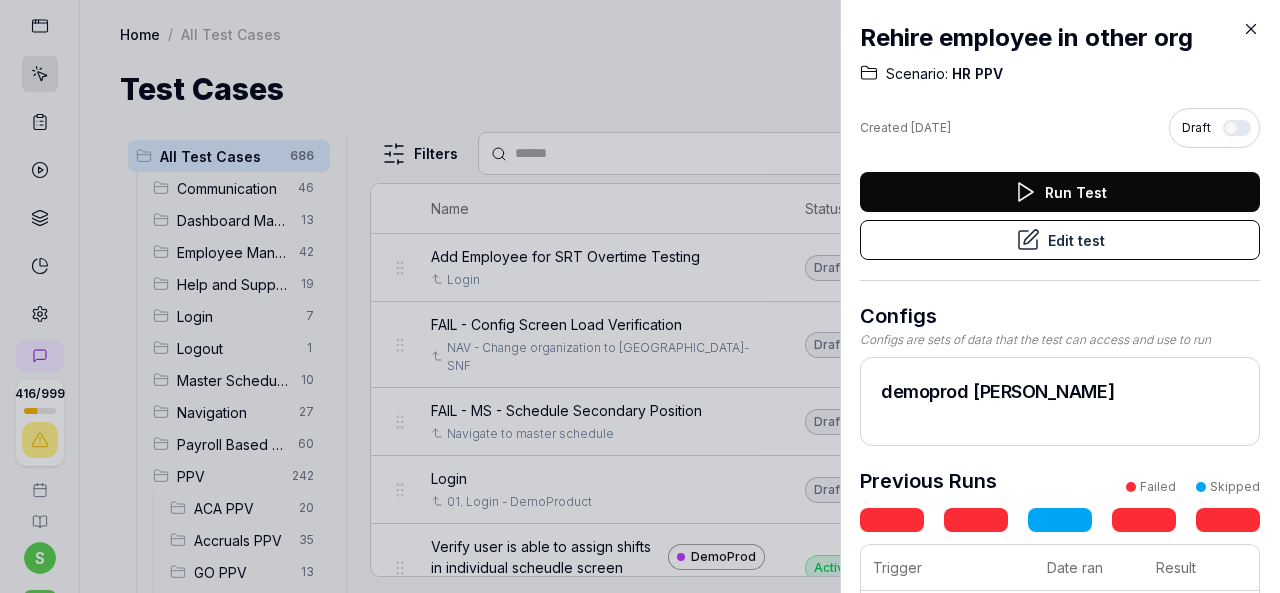 click 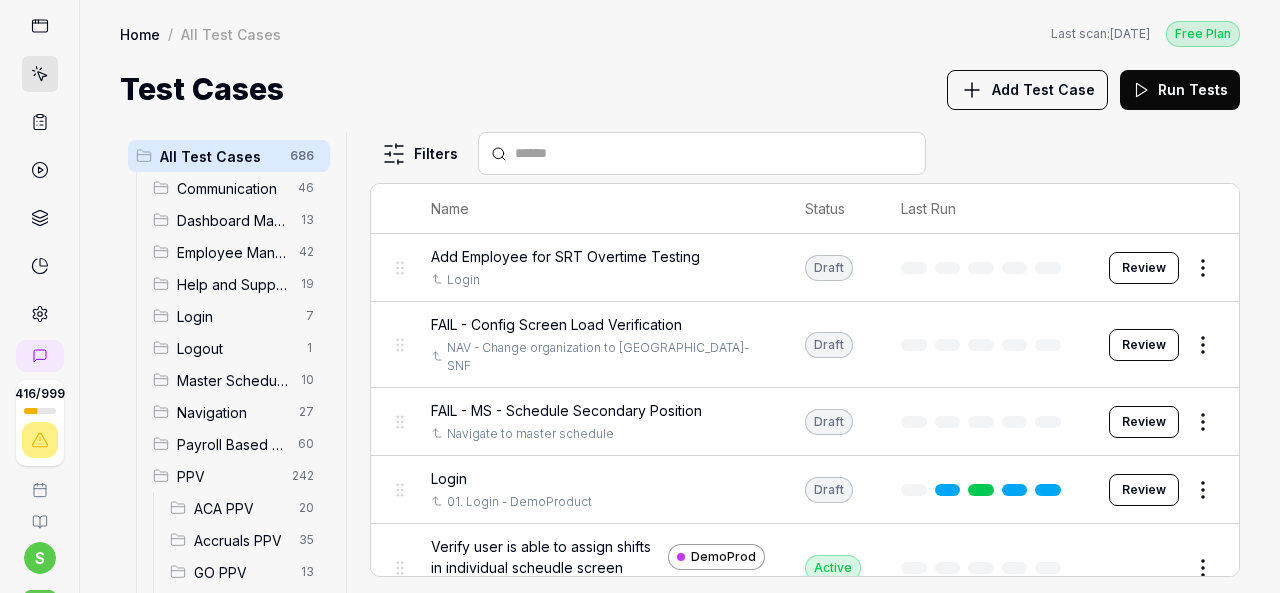 scroll, scrollTop: 300, scrollLeft: 0, axis: vertical 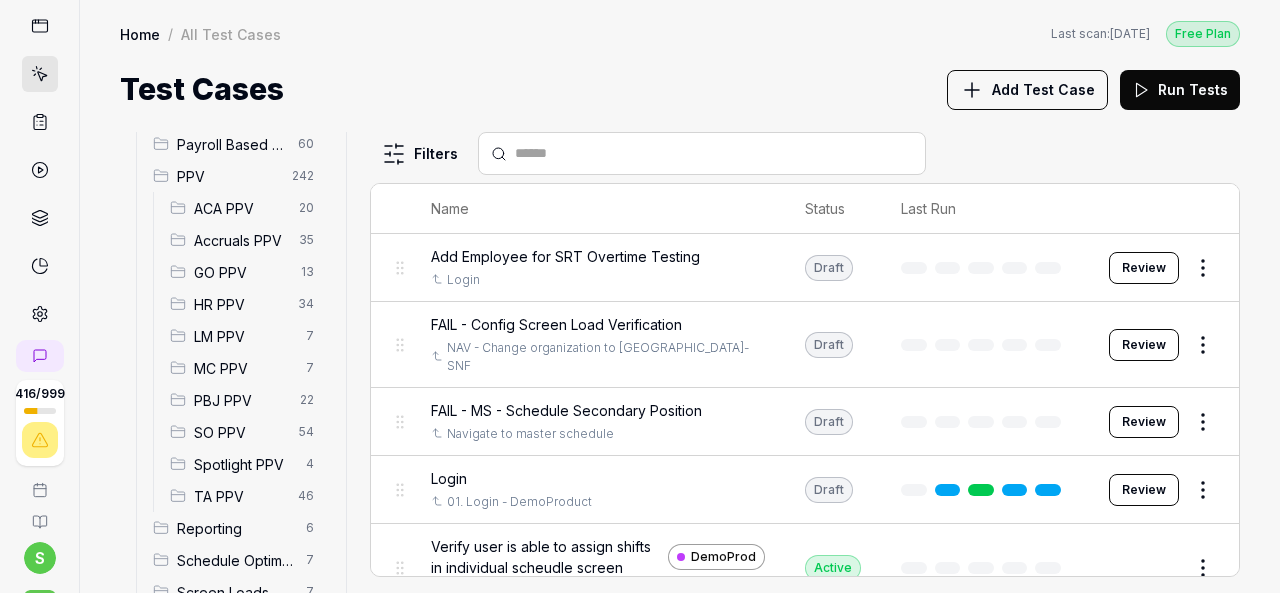 click on "HR PPV" at bounding box center [240, 304] 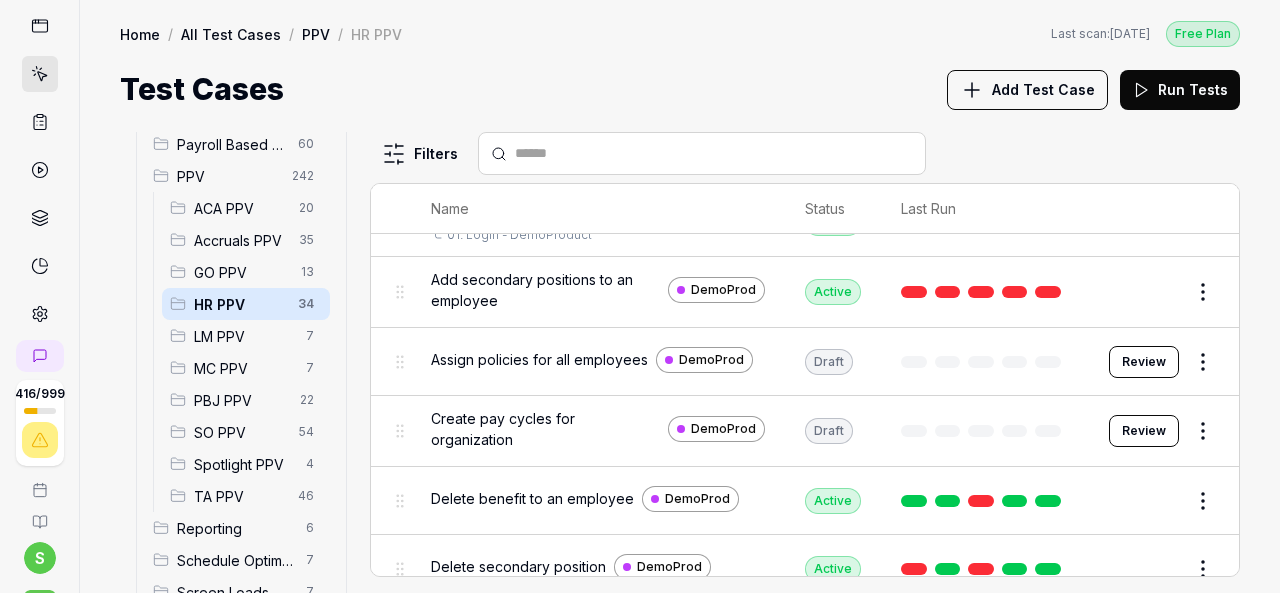 scroll, scrollTop: 900, scrollLeft: 0, axis: vertical 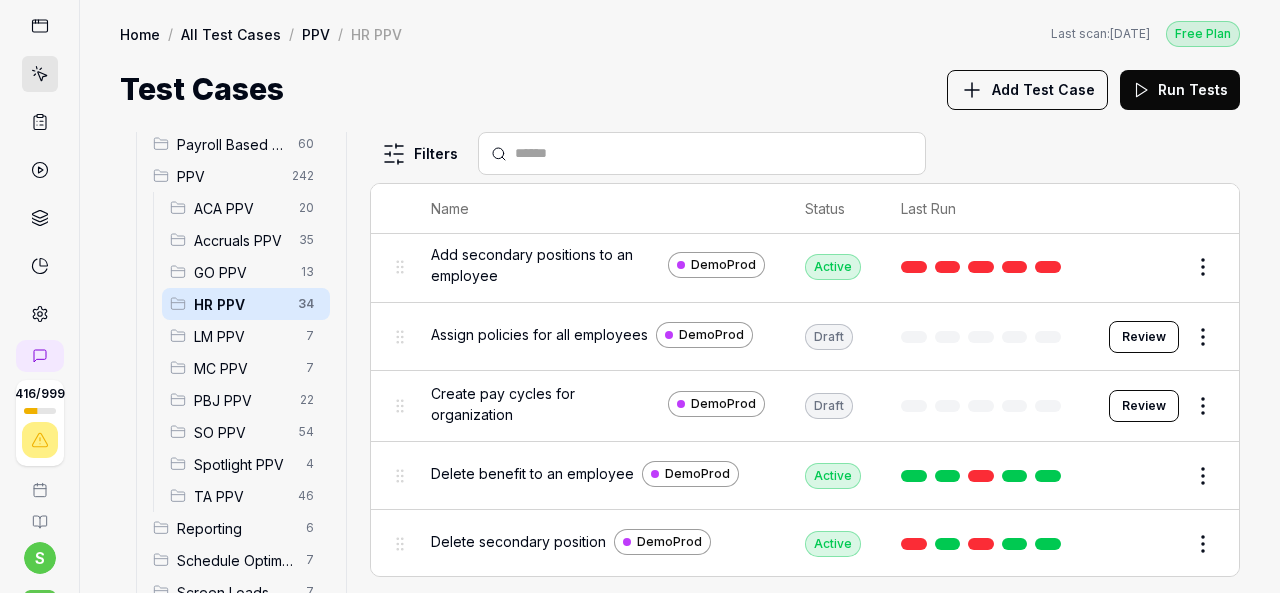 click on "416  /  999 s S Home / All Test Cases / PPV / HR PPV Free Plan Home / All Test Cases / PPV / HR PPV Last scan:  [DATE] Free Plan Test Cases Add Test Case Run Tests All Test Cases 686 Communication 46 Dashboard Management 13 Employee Management 42 Help and Support 19 Login 7 Logout 1 Master Schedule 10 Navigation 27 Payroll Based Journal 60 PPV 242 ACA PPV 20 Accruals PPV 35 GO PPV 13 HR PPV 34 LM PPV 7 MC PPV 7 PBJ PPV 22 SO PPV 54 Spotlight PPV 4 TA PPV 46 Reporting 6 Schedule Optimizer 7 Screen Loads 7 TestPPV 0 Time & Attendance 192 User Profile 1 Filters Name Status Last Run PPV HR PPV Add background check to an employee DemoProd Active Edit Add benefit from benefit console to an employee DemoProd Login Active Edit Add benefit to dependent DemoProd Active Edit Add certifications to an employee 01. Login - DemoProduct Active Edit Add custom fields to an employee 01. Login - DemoProduct Active Edit Add dependent to an employee Active Edit Add documents to an employee 01. Login - DemoProduct Active Edit" at bounding box center [640, 296] 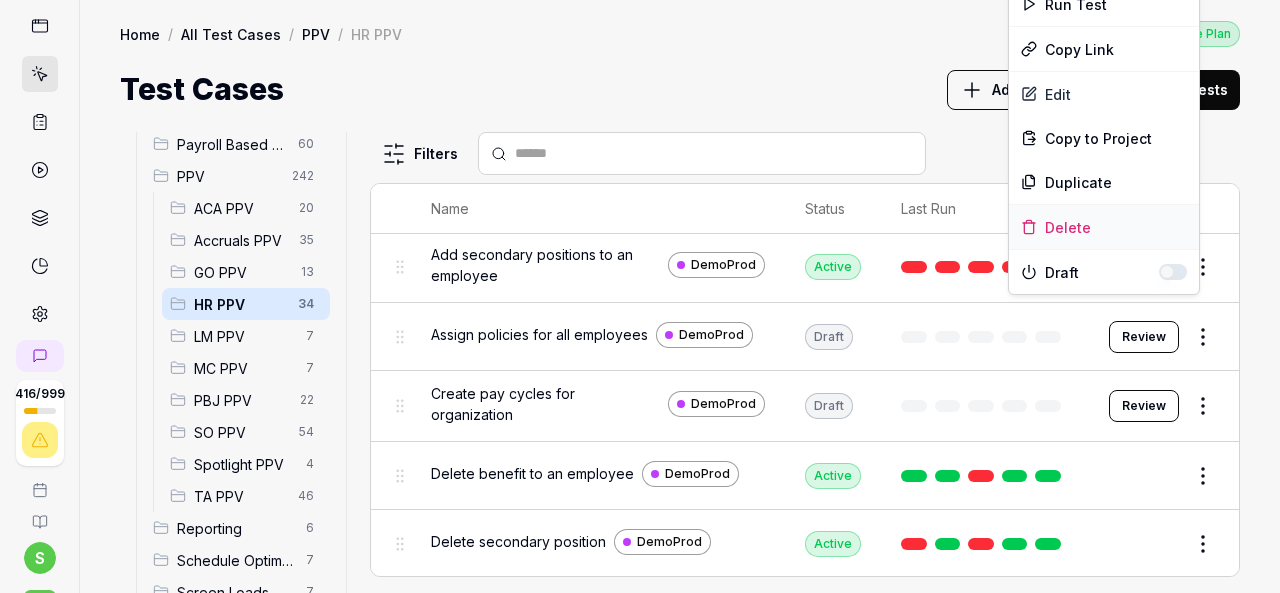click on "Delete" at bounding box center [1104, 227] 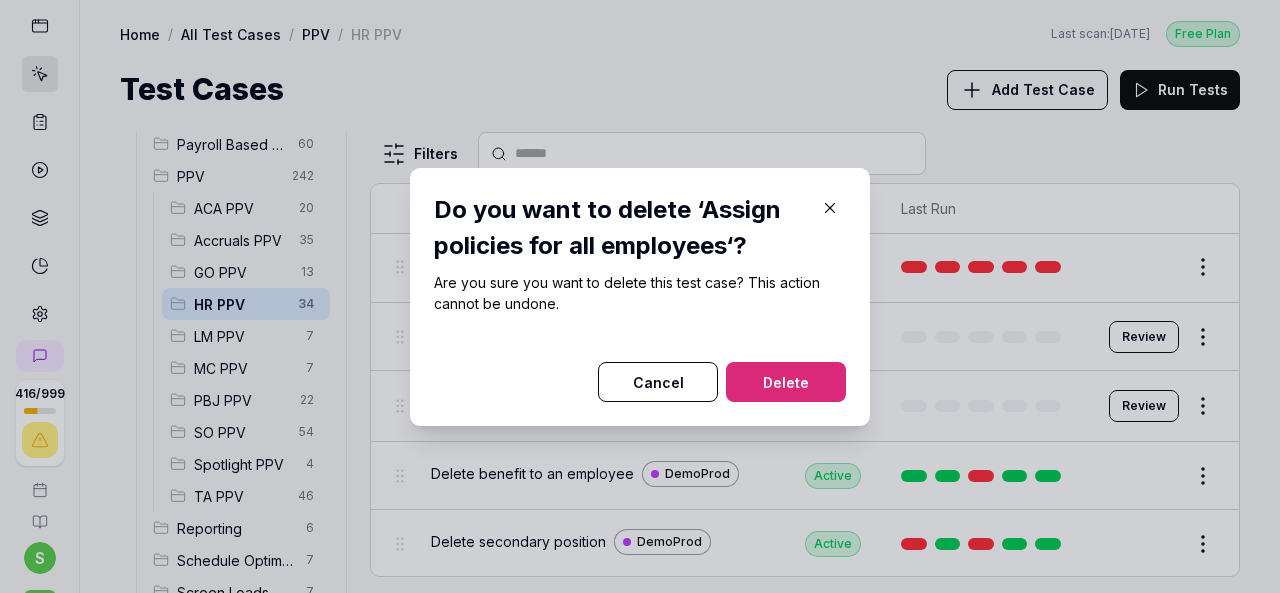 click on "Delete" at bounding box center [786, 382] 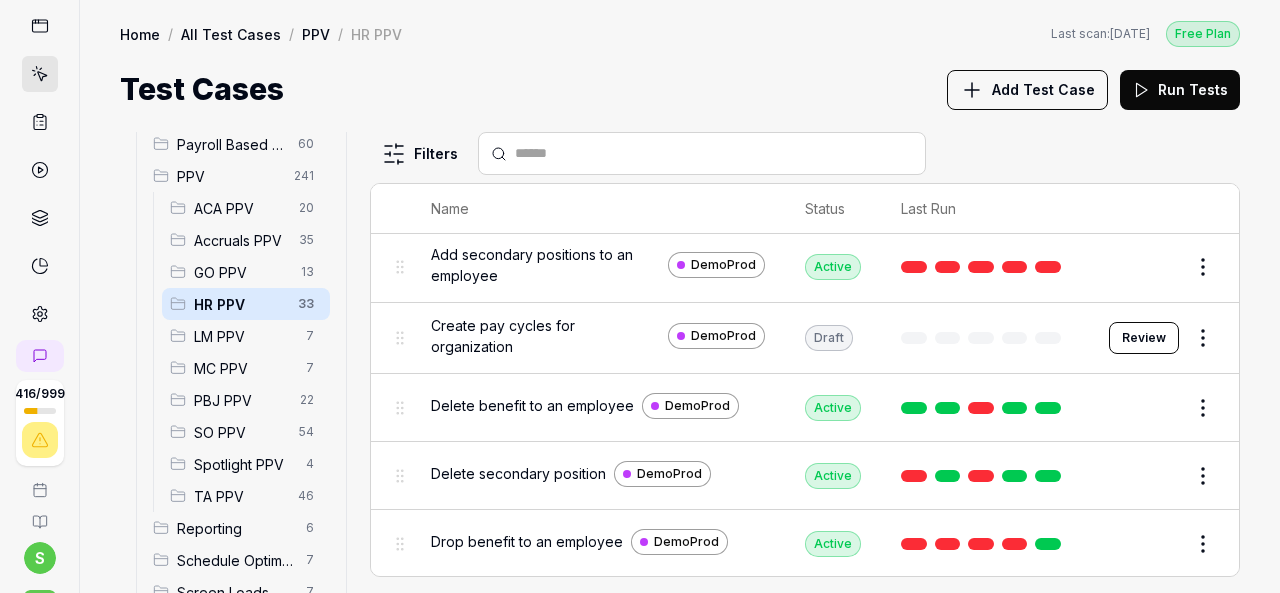 click on "416  /  999 s S Home / All Test Cases / PPV / HR PPV Free Plan Home / All Test Cases / PPV / HR PPV Last scan:  [DATE] Free Plan Test Cases Add Test Case Run Tests All Test Cases 685 Communication 46 Dashboard Management 13 Employee Management 42 Help and Support 19 Login 7 Logout 1 Master Schedule 10 Navigation 27 Payroll Based Journal 60 PPV 241 ACA PPV 20 Accruals PPV 35 GO PPV 13 HR PPV 33 LM PPV 7 MC PPV 7 PBJ PPV 22 SO PPV 54 Spotlight PPV 4 TA PPV 46 Reporting 6 Schedule Optimizer 7 Screen Loads 7 TestPPV 0 Time & Attendance 192 User Profile 1 Filters Name Status Last Run PPV HR PPV Add background check to an employee DemoProd Active Edit Add benefit from benefit console to an employee DemoProd Login Active Edit Add benefit to dependent DemoProd Active Edit Add certifications to an employee 01. Login - DemoProduct Active Edit Add custom fields to an employee 01. Login - DemoProduct Active Edit Add dependent to an employee Active Edit Add documents to an employee 01. Login - DemoProduct Active Edit" at bounding box center [640, 296] 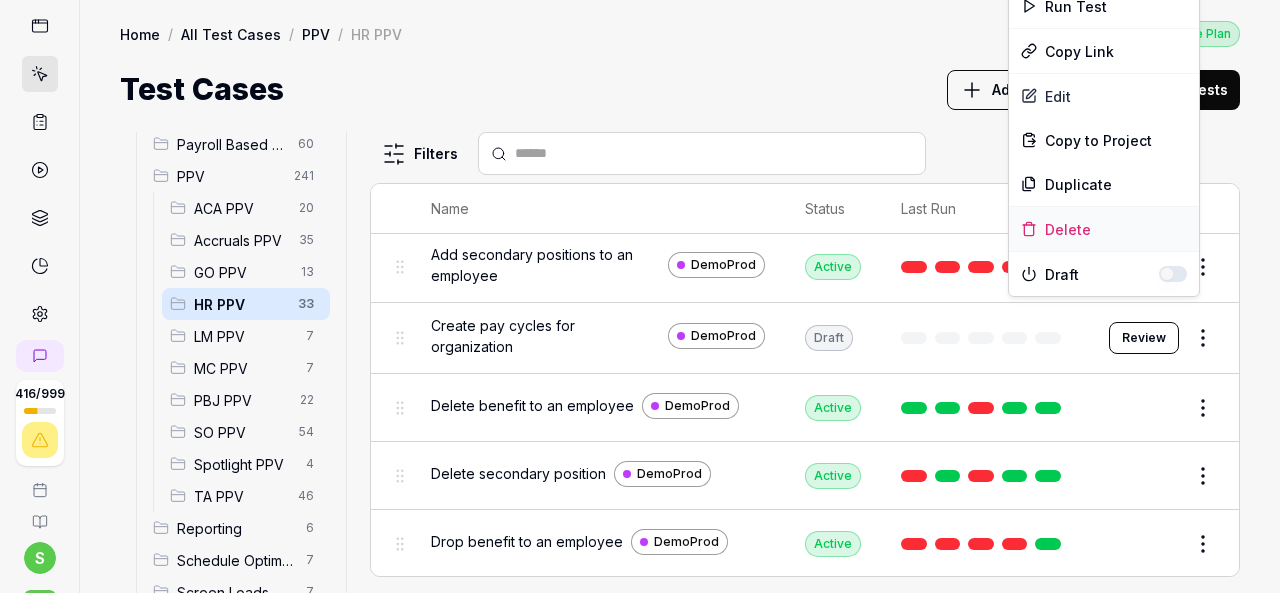 click on "Delete" at bounding box center (1104, 229) 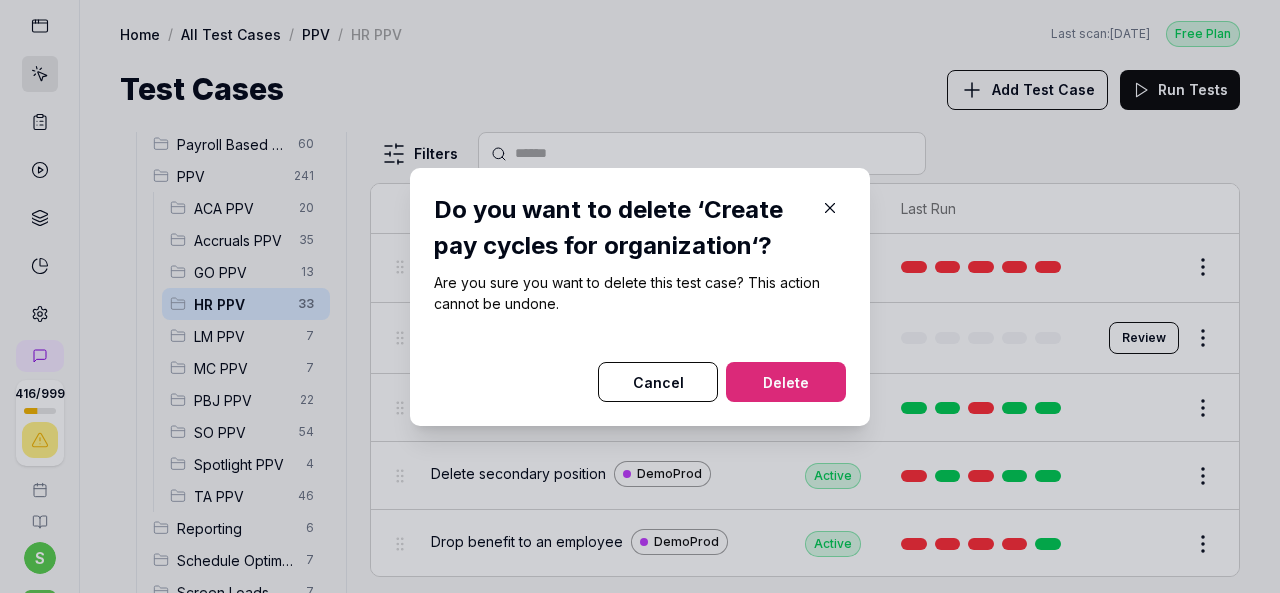 click on "Delete" at bounding box center [786, 382] 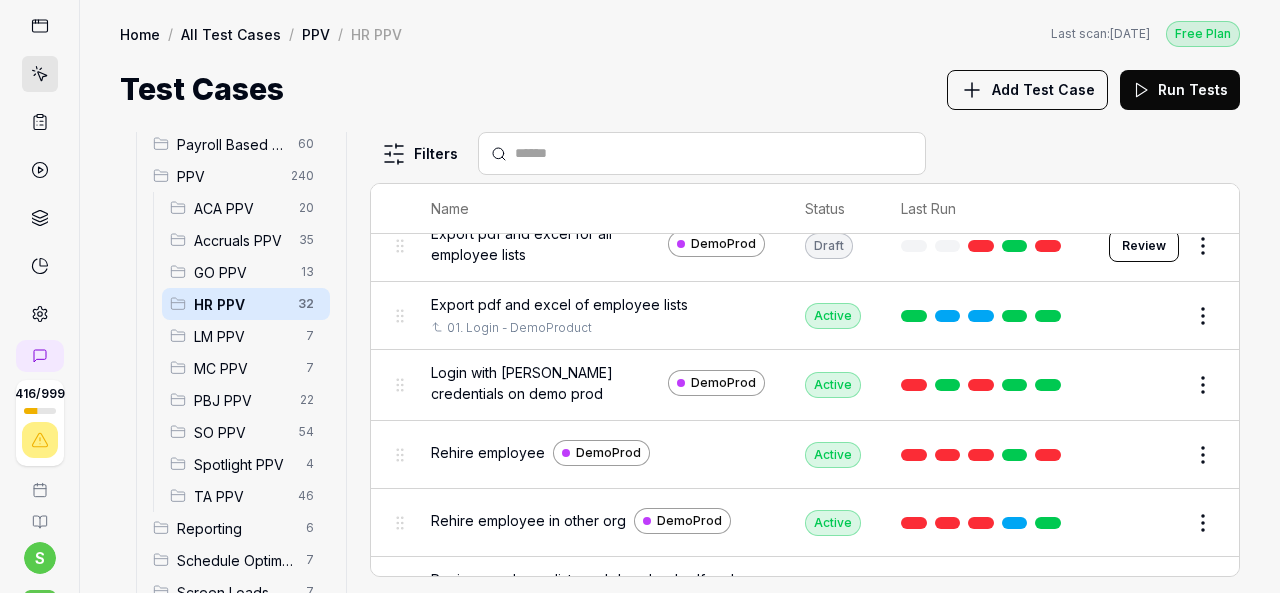 scroll, scrollTop: 1300, scrollLeft: 0, axis: vertical 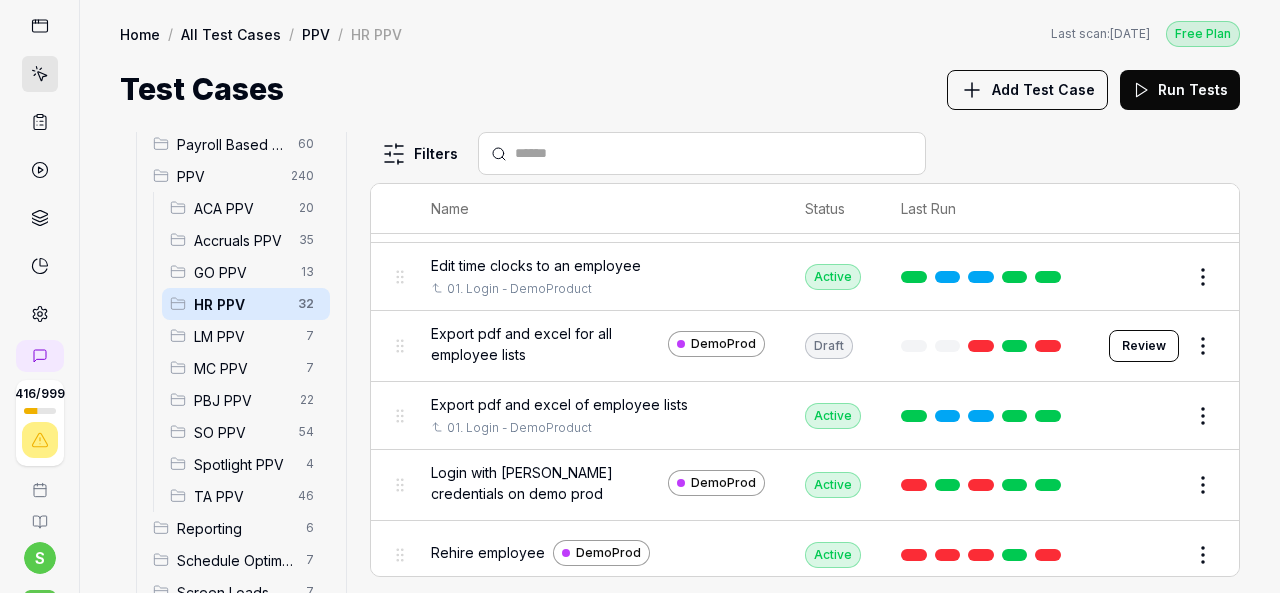 click on "Export pdf and excel for all employee lists" at bounding box center [545, 344] 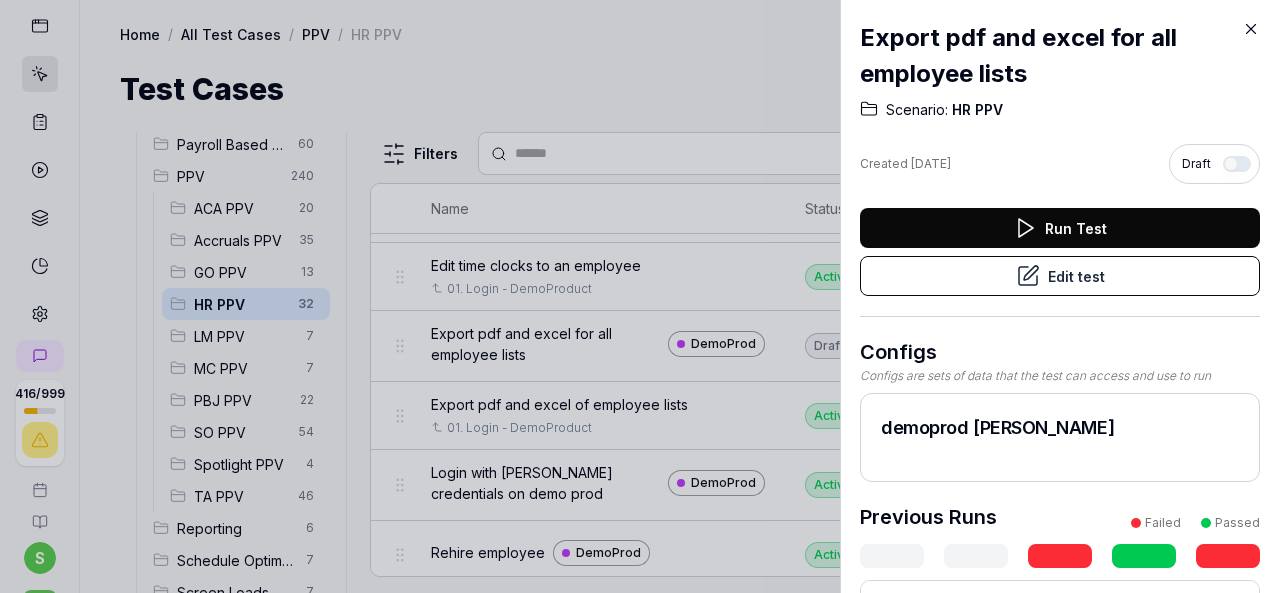 click on "Edit test" at bounding box center (1060, 276) 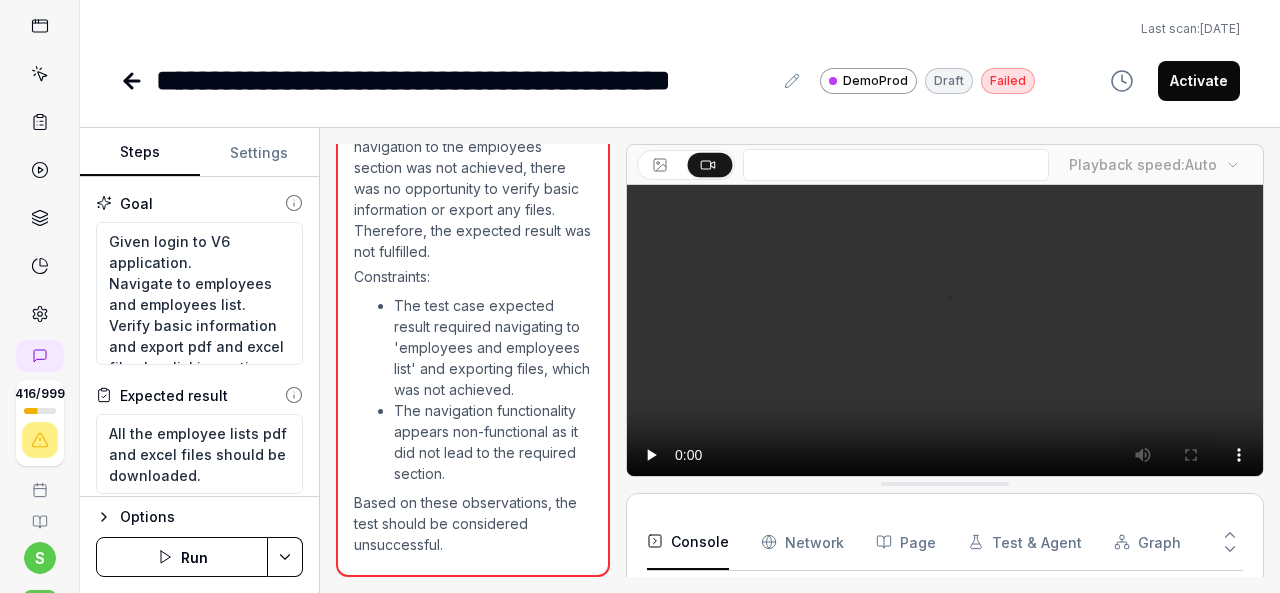 scroll, scrollTop: 2076, scrollLeft: 0, axis: vertical 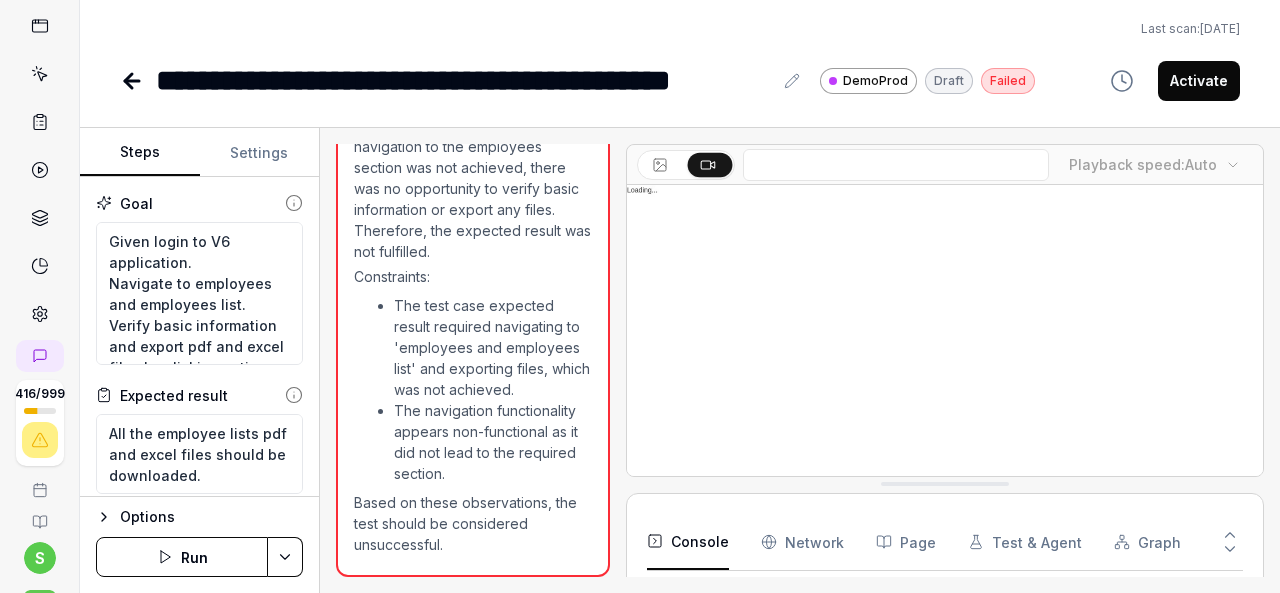 click on "Activate" at bounding box center [1199, 81] 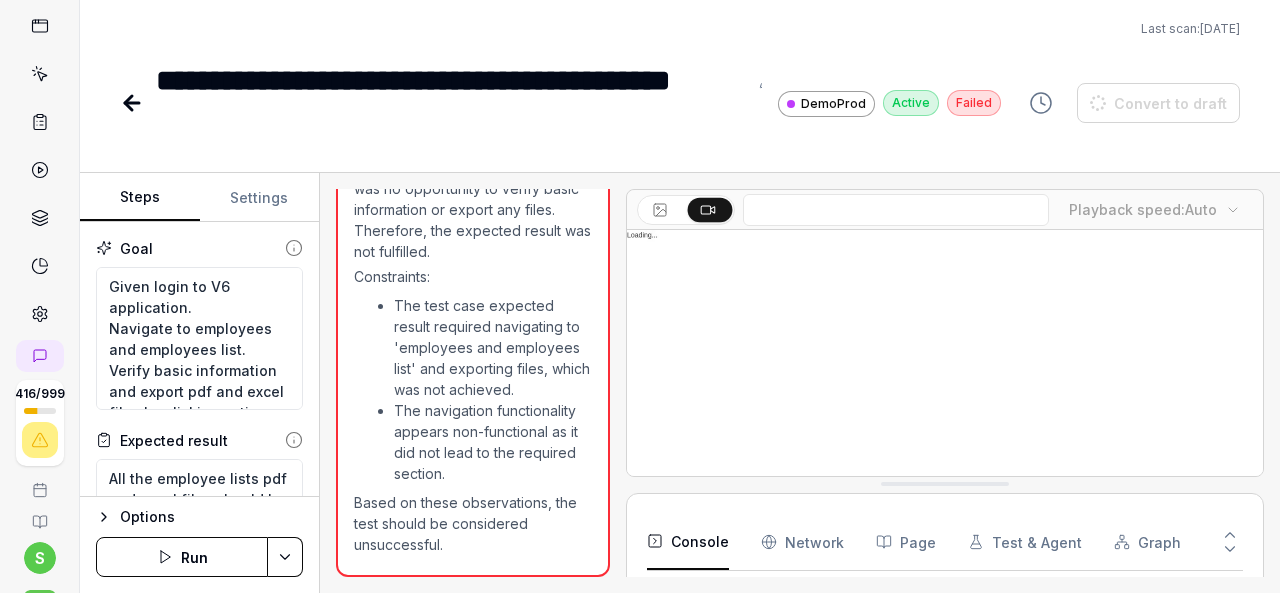 type on "*" 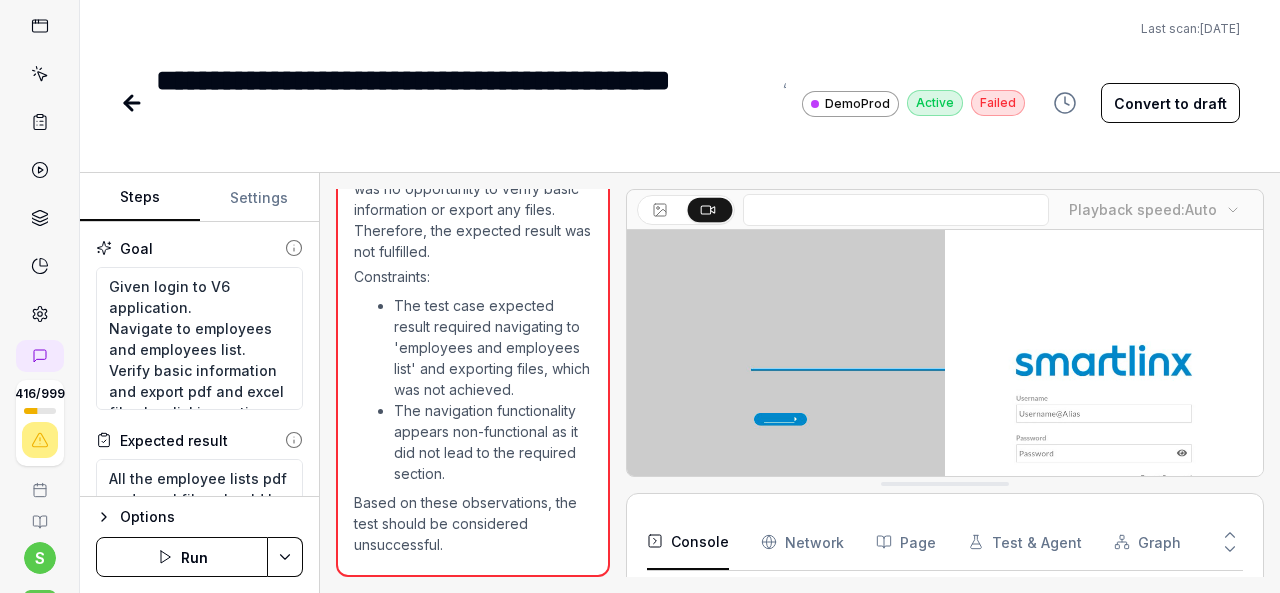 click 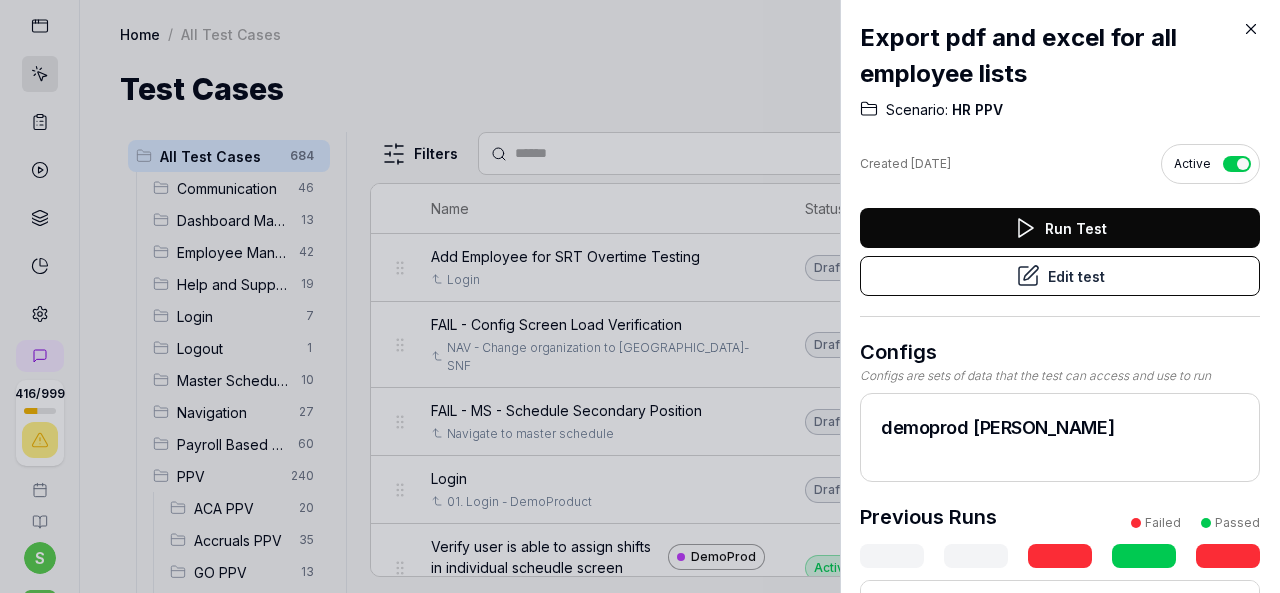 click at bounding box center [640, 296] 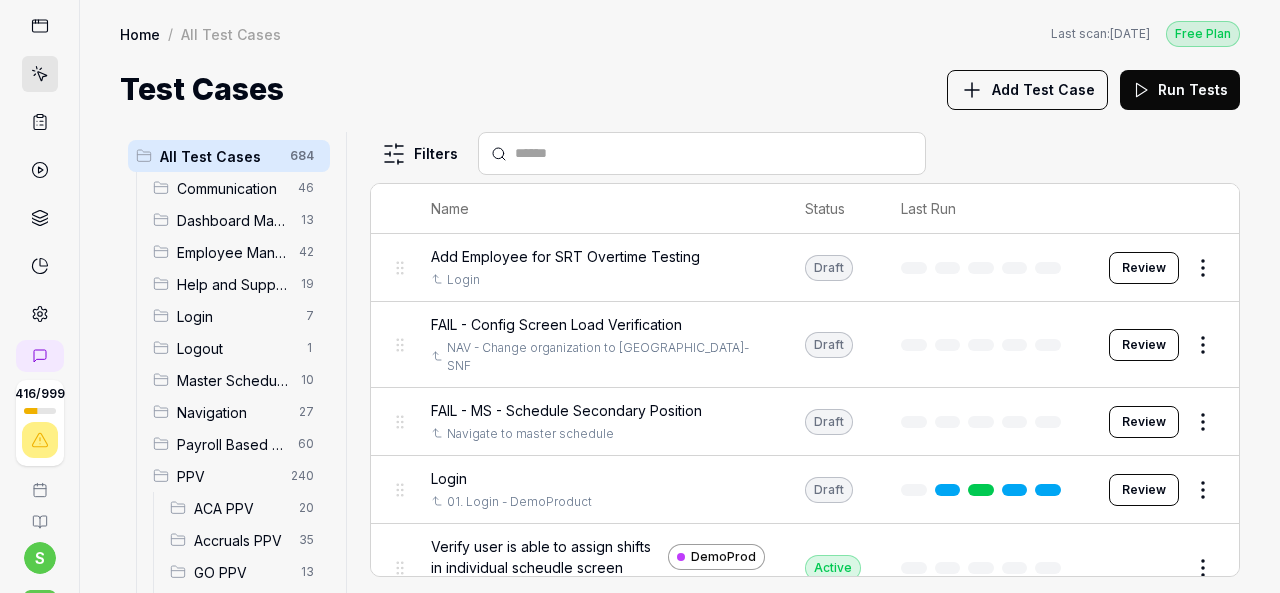 scroll, scrollTop: 300, scrollLeft: 0, axis: vertical 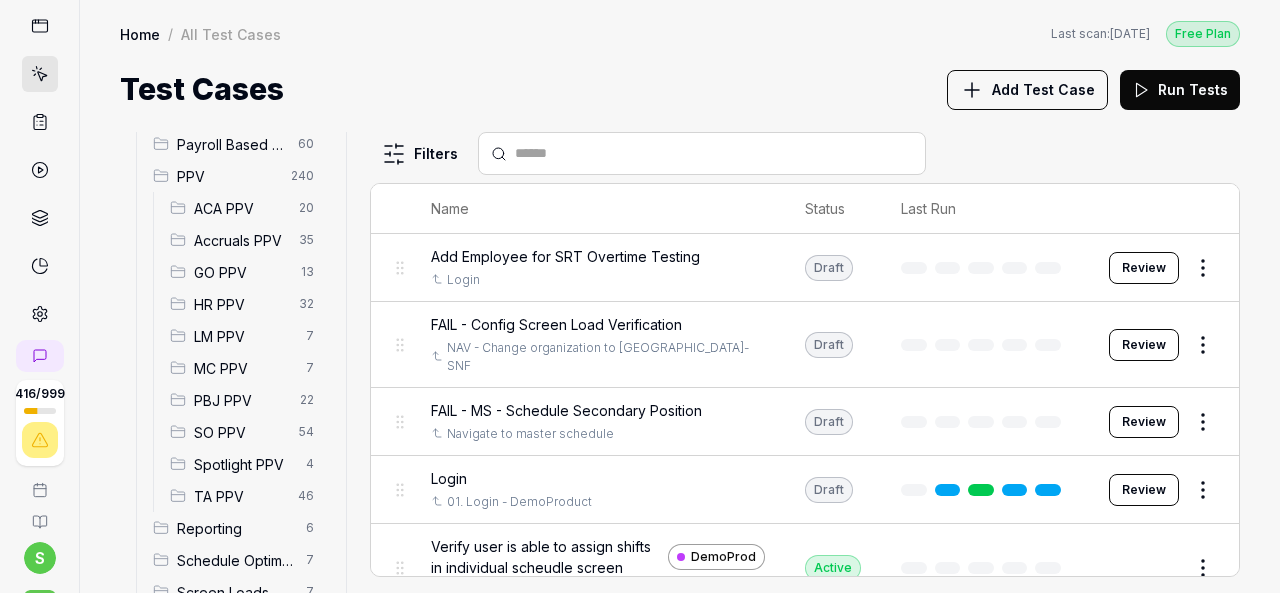 click on "HR PPV" at bounding box center [240, 304] 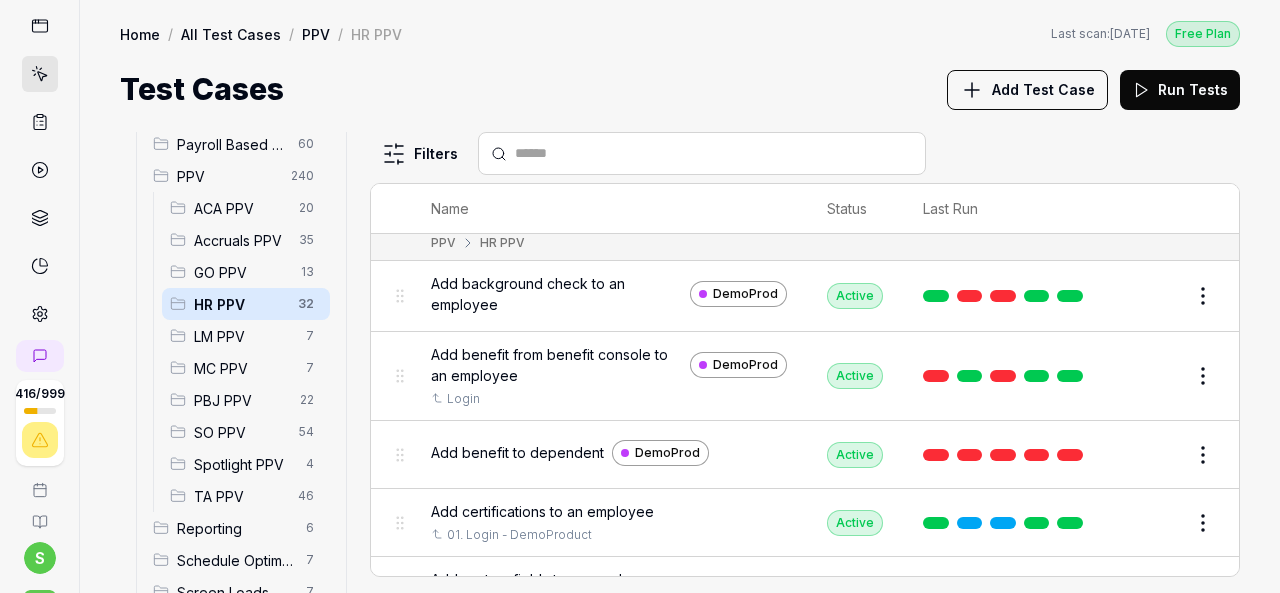 scroll, scrollTop: 0, scrollLeft: 0, axis: both 